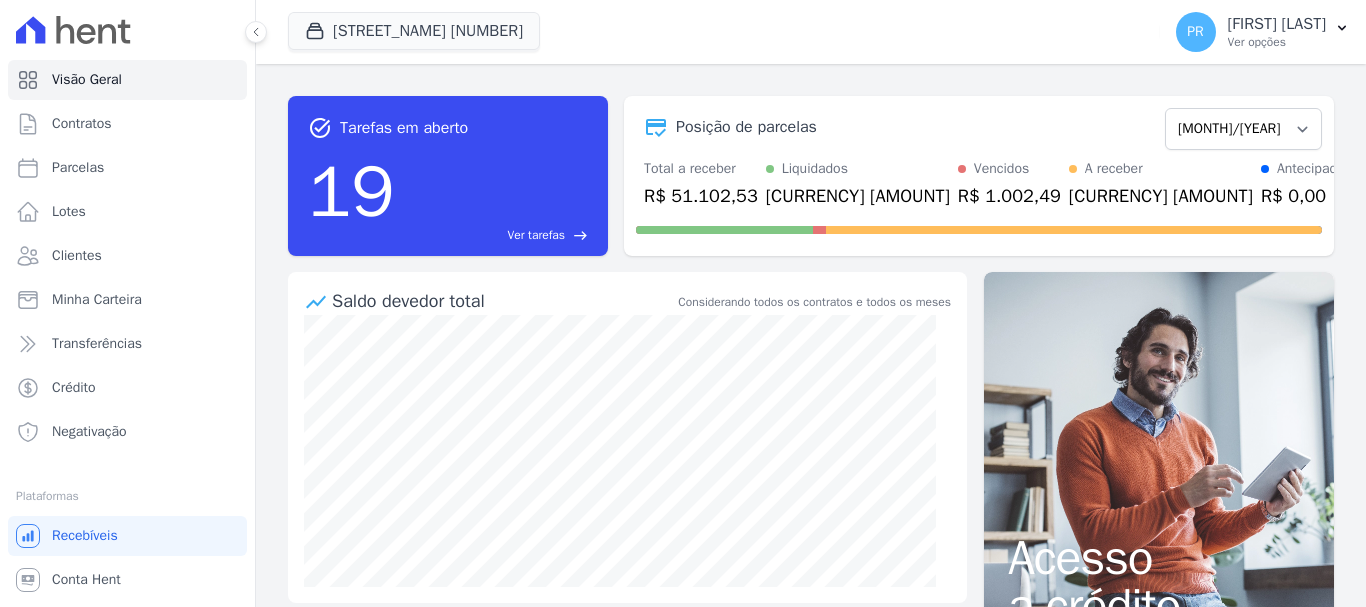 scroll, scrollTop: 0, scrollLeft: 0, axis: both 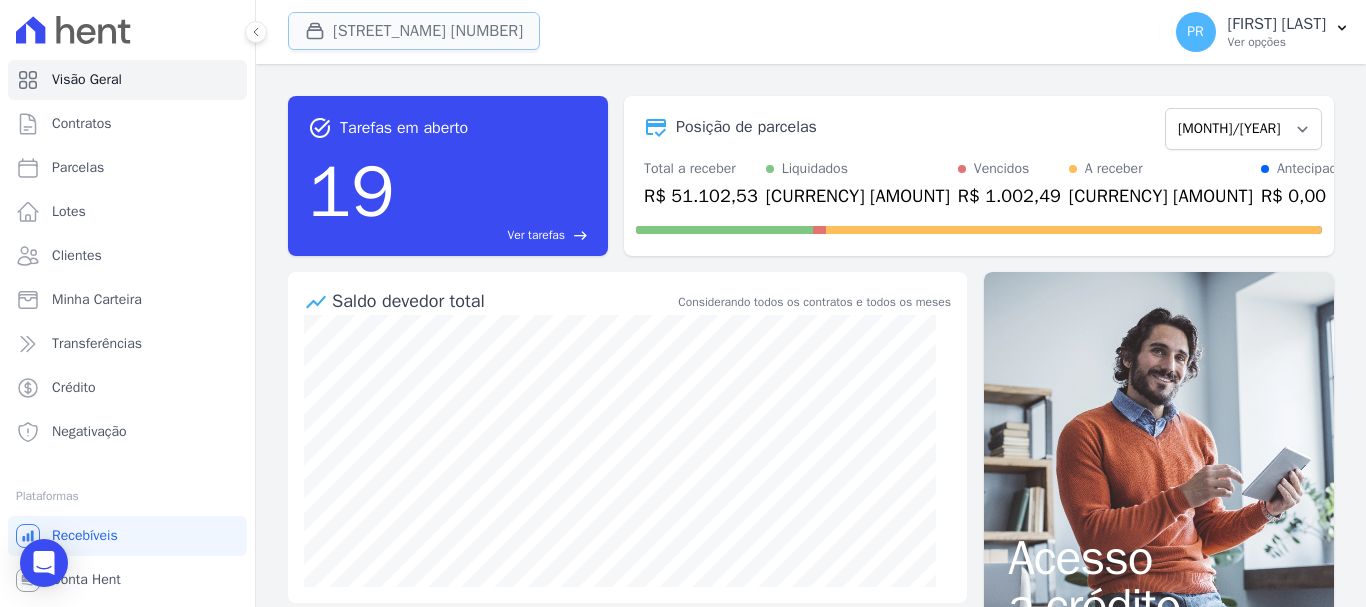click on "[STREET_NAME] [NUMBER]" at bounding box center (414, 31) 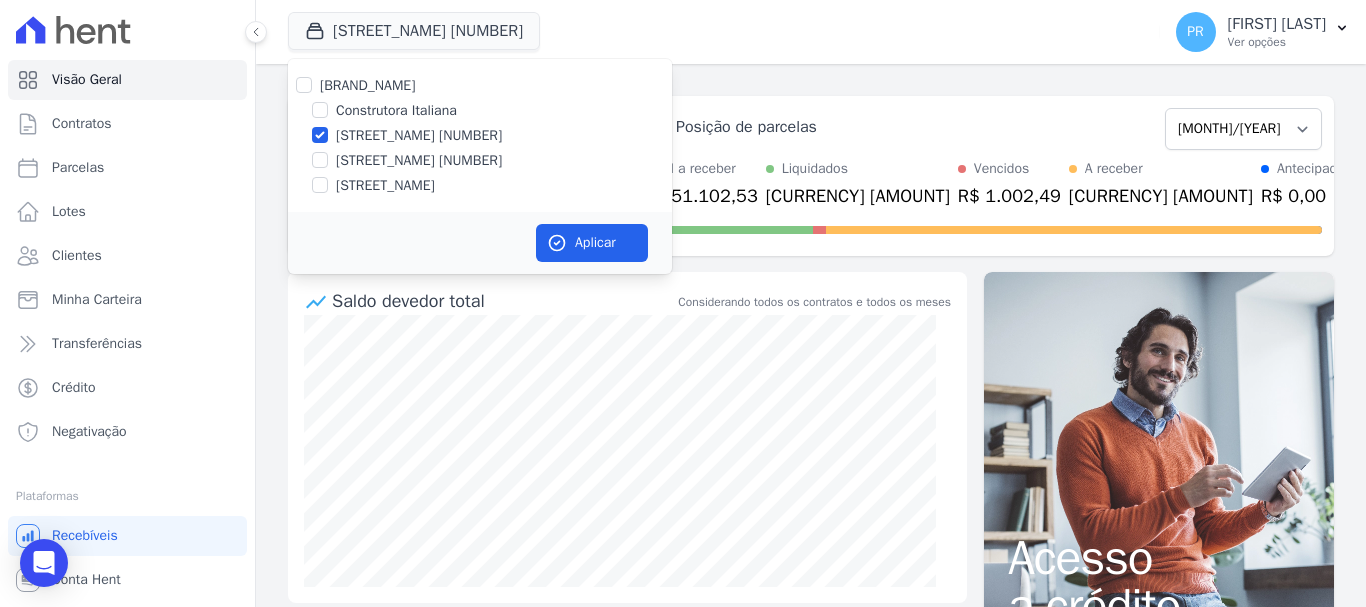 click on "[STREET_NAME] [NUMBER]
[BRAND_NAME]
[BRAND_NAME]
[STREET_NAME] [NUMBER]
[STREET_NAME] [NUMBER]
[STREET_NAME]" at bounding box center (720, 32) 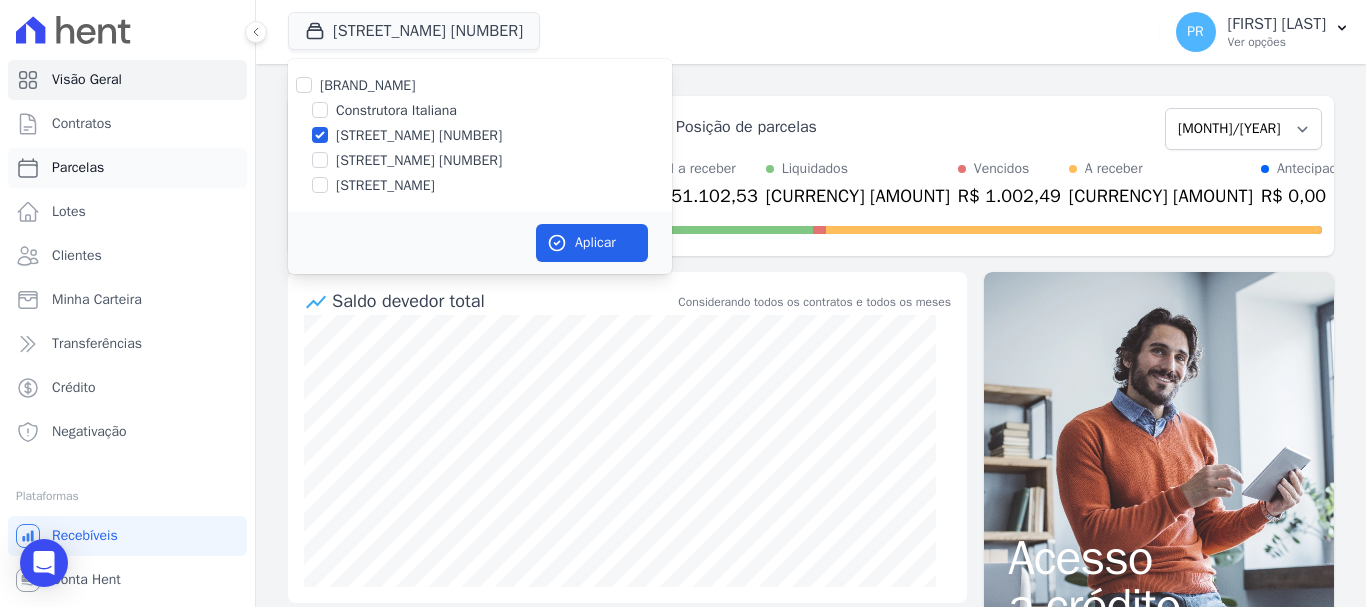 click on "Parcelas" at bounding box center (78, 168) 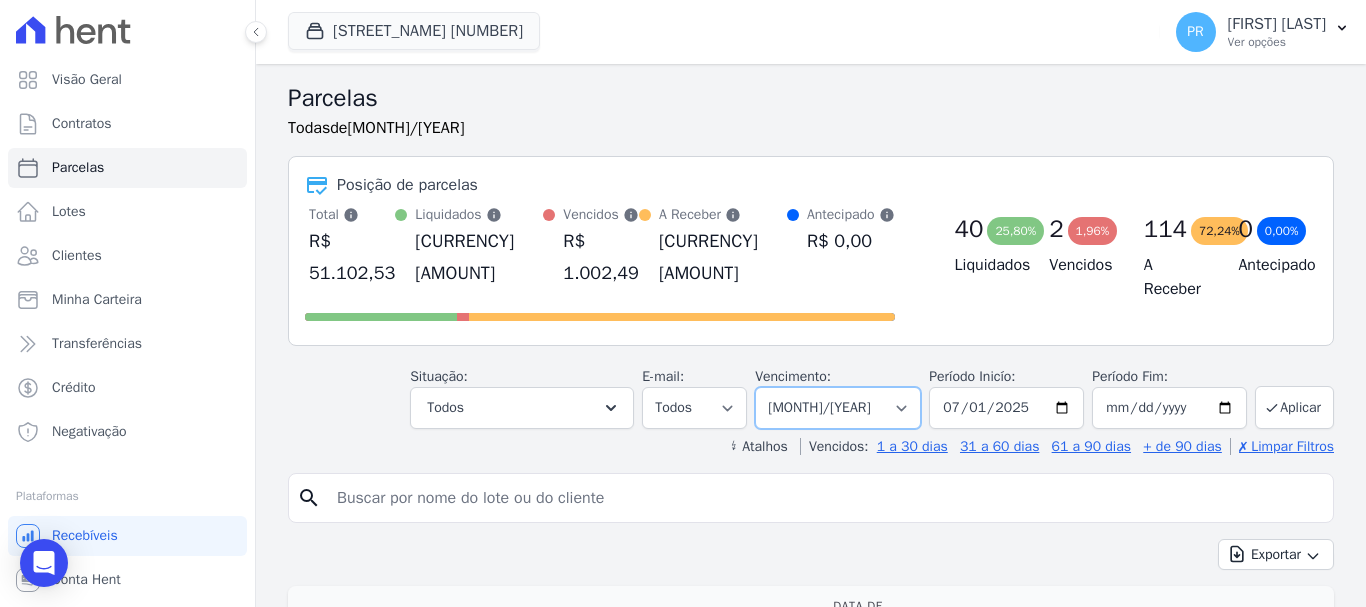 click on "Filtrar por período
────────
Todos os meses
[MONTH]/[YEAR]
[MONTH]/[YEAR]
[MONTH]/[YEAR]
[MONTH]/[YEAR]
[MONTH]/[YEAR]
[MONTH]/[YEAR]
[MONTH]/[YEAR]
[MONTH]/[YEAR]
[MONTH]/[YEAR]
[MONTH]/[YEAR]
[MONTH]/[YEAR]
[MONTH]/[YEAR]
[MONTH]/[YEAR]
[MONTH]/[YEAR]
[MONTH]/[YEAR]
[MONTH]/[YEAR]
[MONTH]/[YEAR]
[MONTH]/[YEAR]
[MONTH]/[YEAR]
[MONTH]/[YEAR]
[MONTH]/[YEAR]
[MONTH]/[YEAR]
[MONTH]/[YEAR]
[MONTH]/[YEAR]
[MONTH]/[YEAR]
[MONTH]/[YEAR]
[MONTH]/[YEAR]
[MONTH]/[YEAR]
[MONTH]/[YEAR]
[MONTH]/[YEAR]
[MONTH]/[YEAR]
[MONTH]/[YEAR]
[MONTH]/[YEAR]
[MONTH]/[YEAR]
[MONTH]/[YEAR]
[MONTH]/[YEAR]
[MONTH]/[YEAR]
[MONTH]/[YEAR]
[MONTH]/[YEAR]
[MONTH]/[YEAR]
[MONTH]/[YEAR]
[MONTH]/[YEAR]
[MONTH]/[YEAR]
[MONTH]/[YEAR]
[MONTH]/[YEAR]
[MONTH]/[YEAR]
[MONTH]/[YEAR]
[MONTH]/[YEAR]
[MONTH]/[YEAR]
[MONTH]/[YEAR]
[MONTH]/[YEAR]
[MONTH]/[YEAR]
[MONTH]/[YEAR]
[MONTH]/[YEAR]
[MONTH]/[YEAR]" at bounding box center [838, 408] 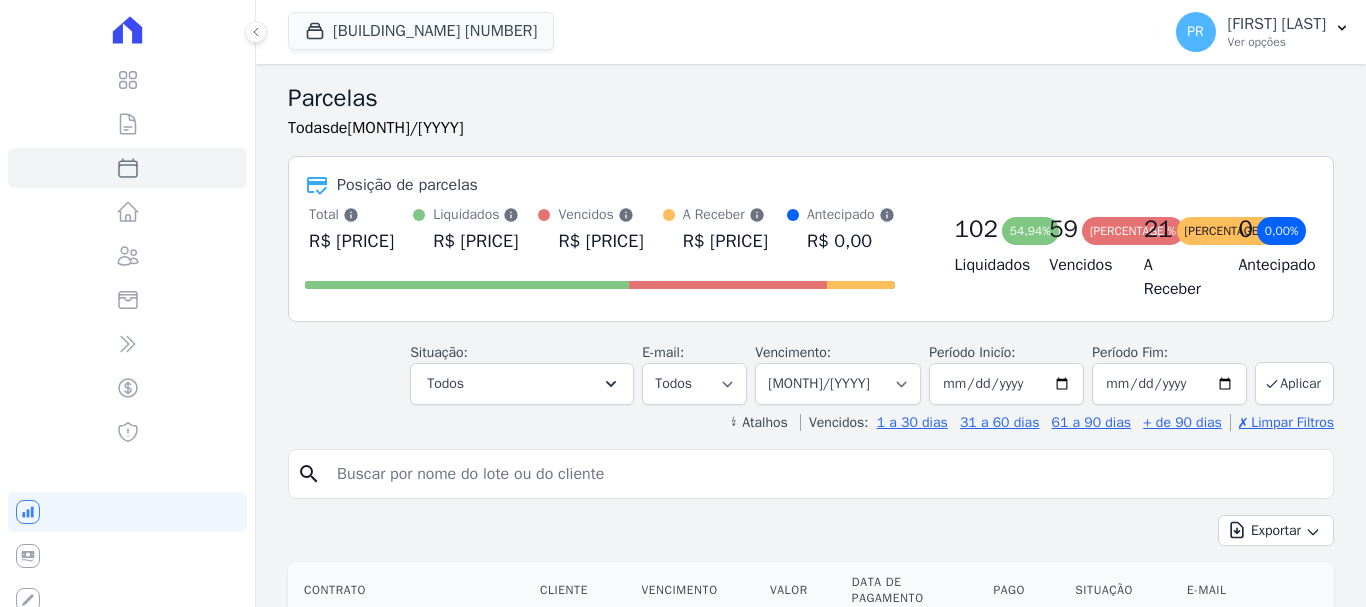 scroll, scrollTop: 0, scrollLeft: 0, axis: both 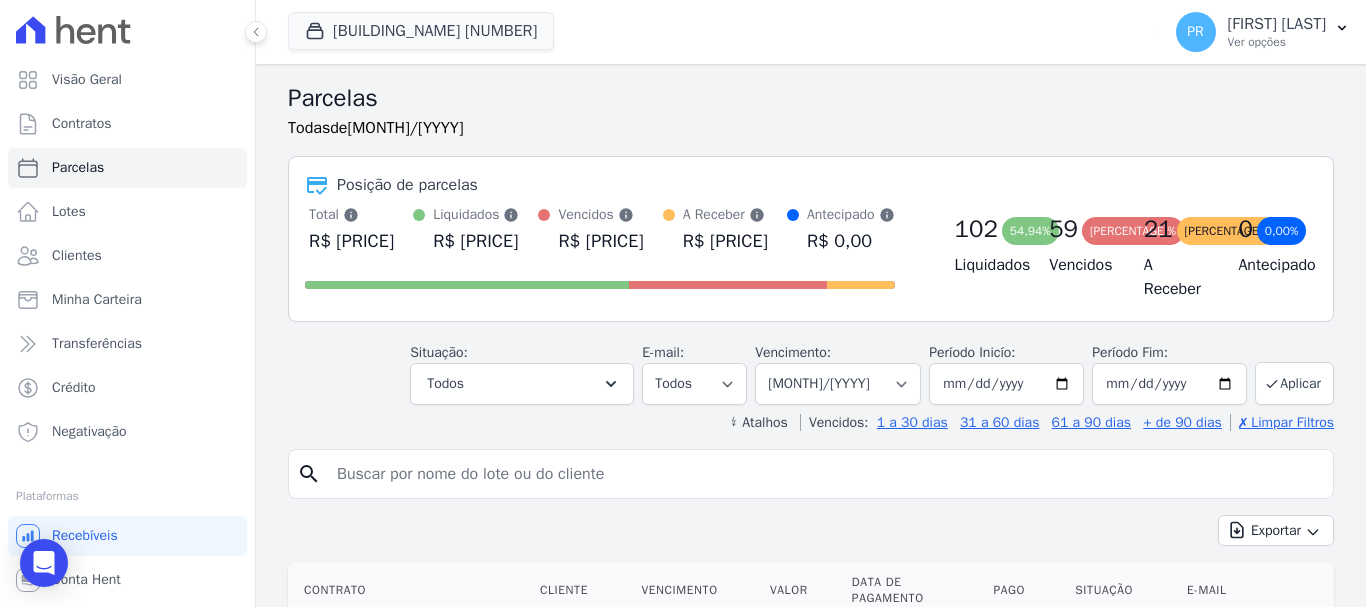 click at bounding box center (825, 474) 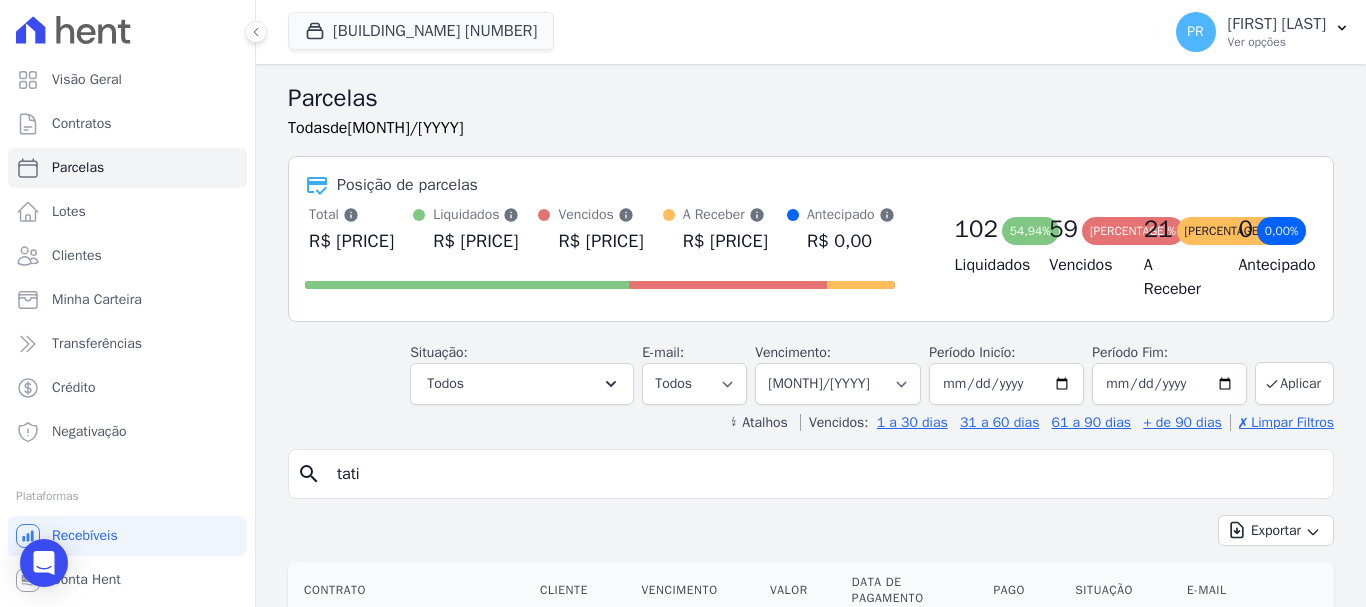 type on "tati" 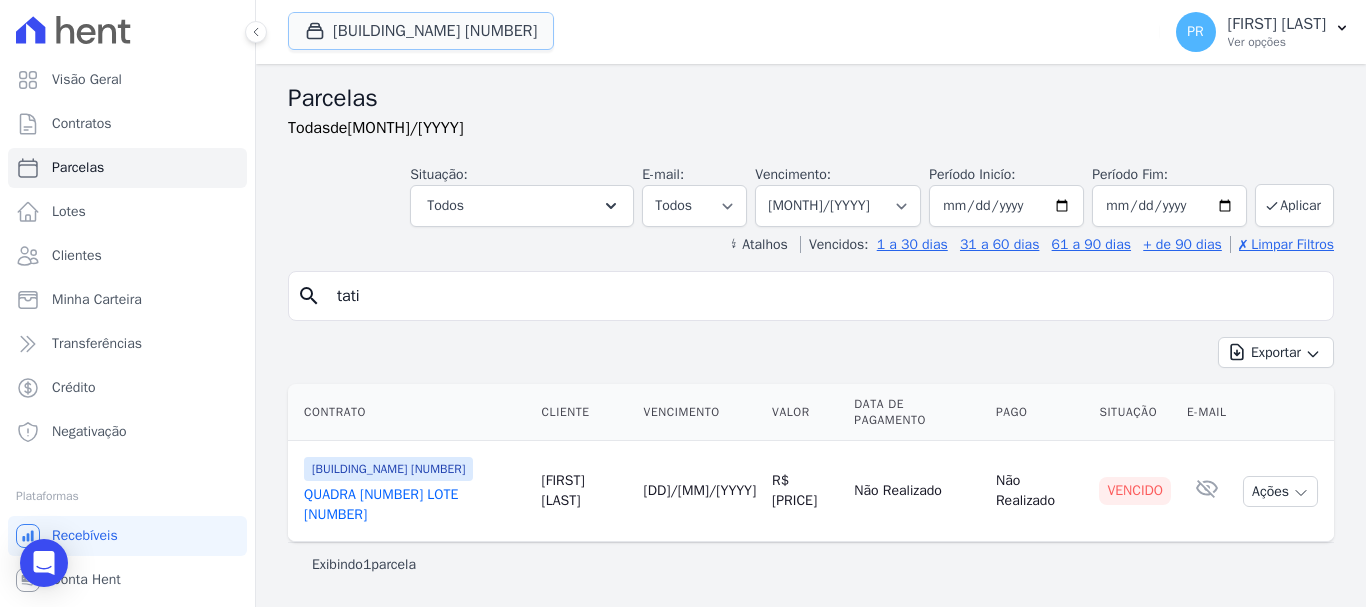 drag, startPoint x: 472, startPoint y: 35, endPoint x: 434, endPoint y: 69, distance: 50.990196 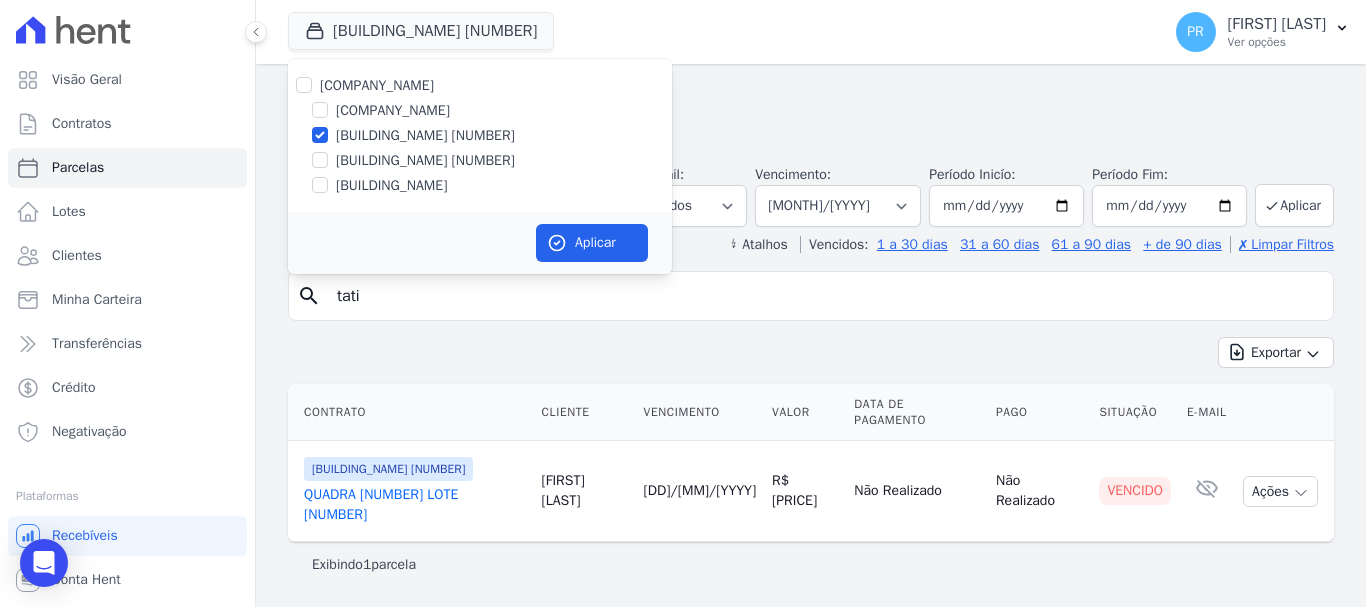 click on "[COMPANY_NAME]" at bounding box center [377, 85] 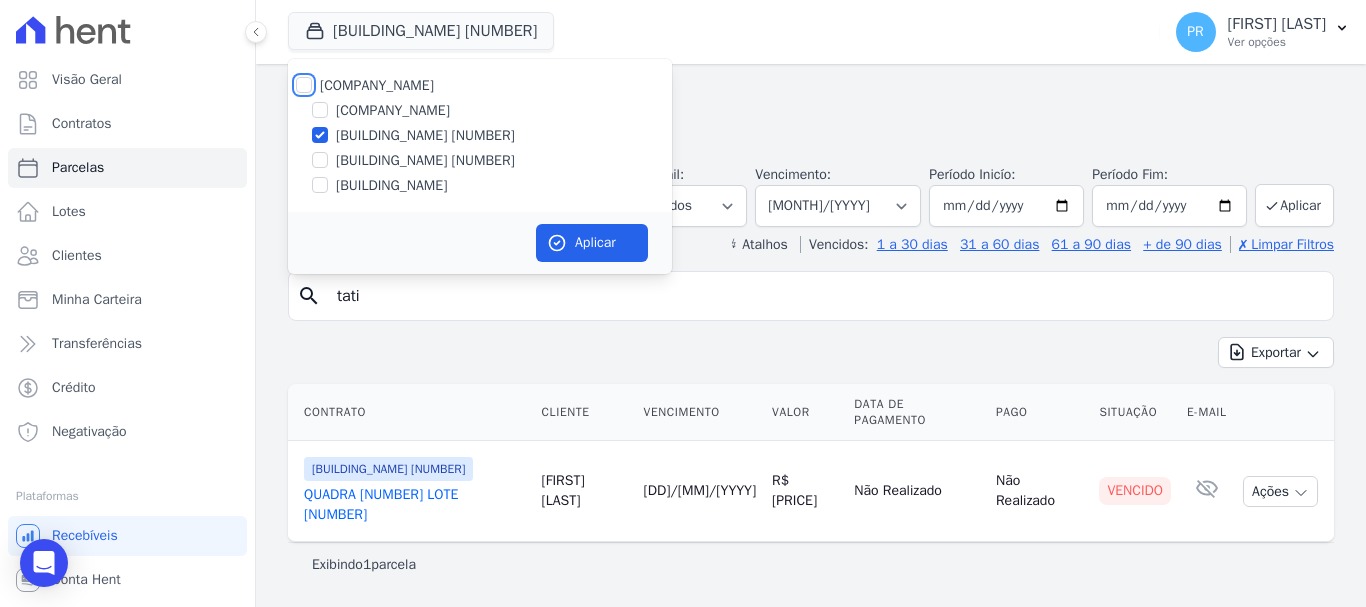 click on "[COMPANY_NAME]" at bounding box center [304, 85] 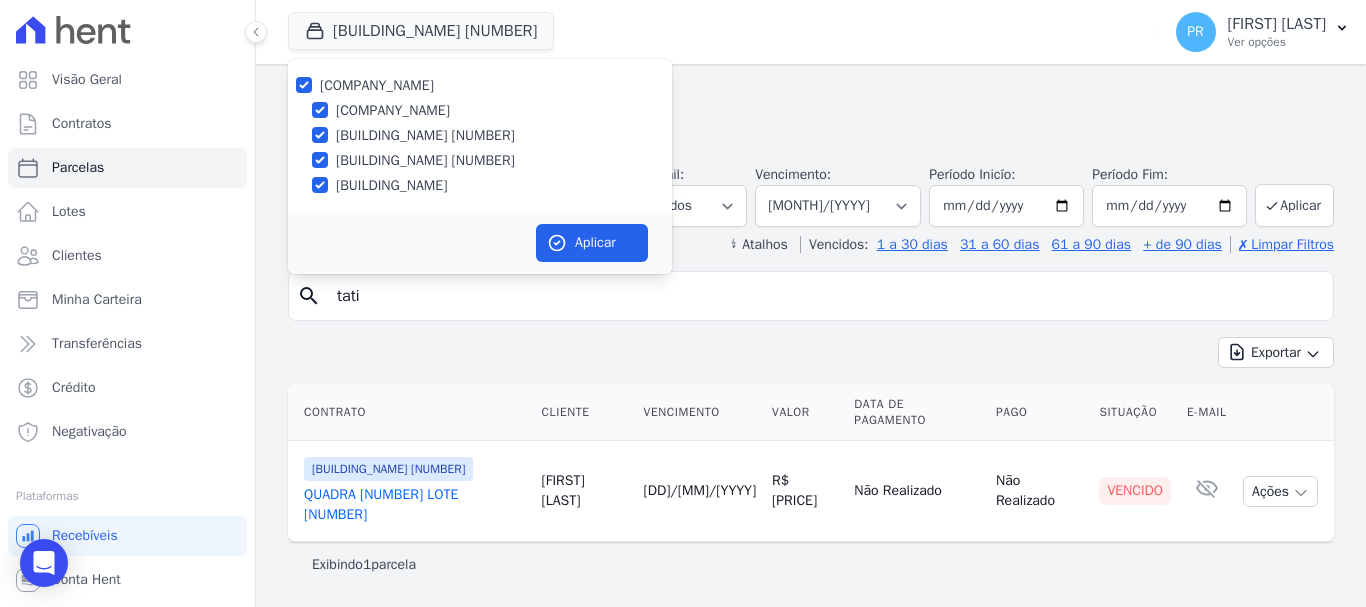 click on "[COMPANY_NAME]" at bounding box center (377, 85) 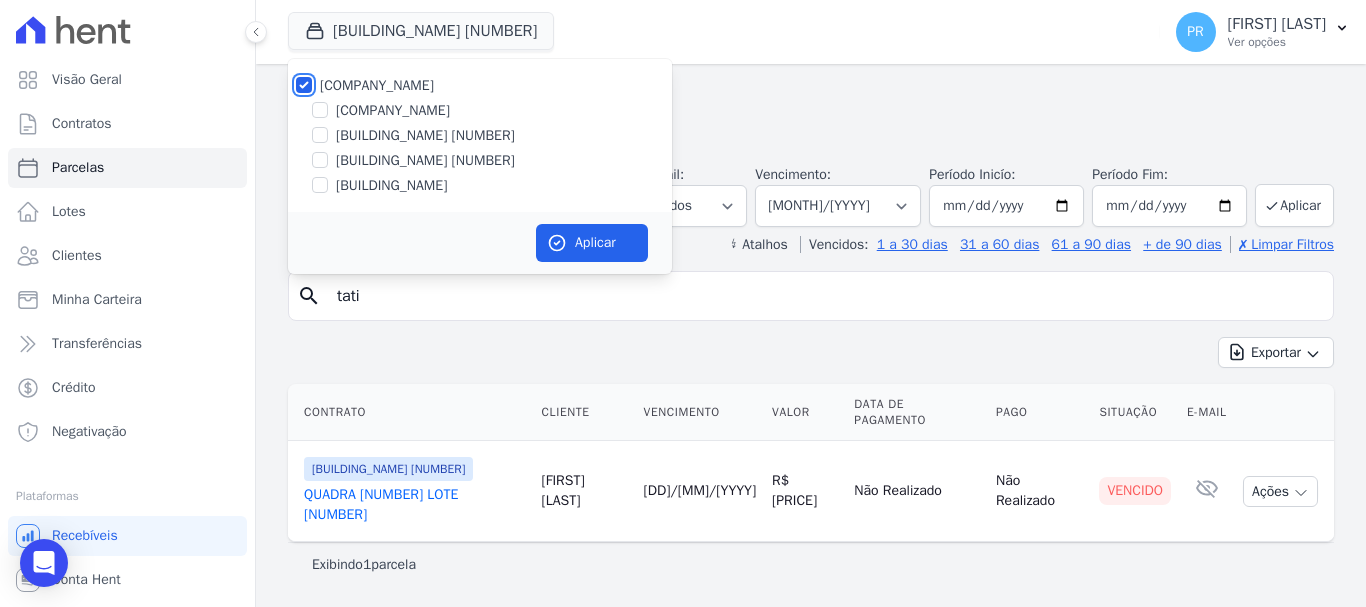 checkbox on "false" 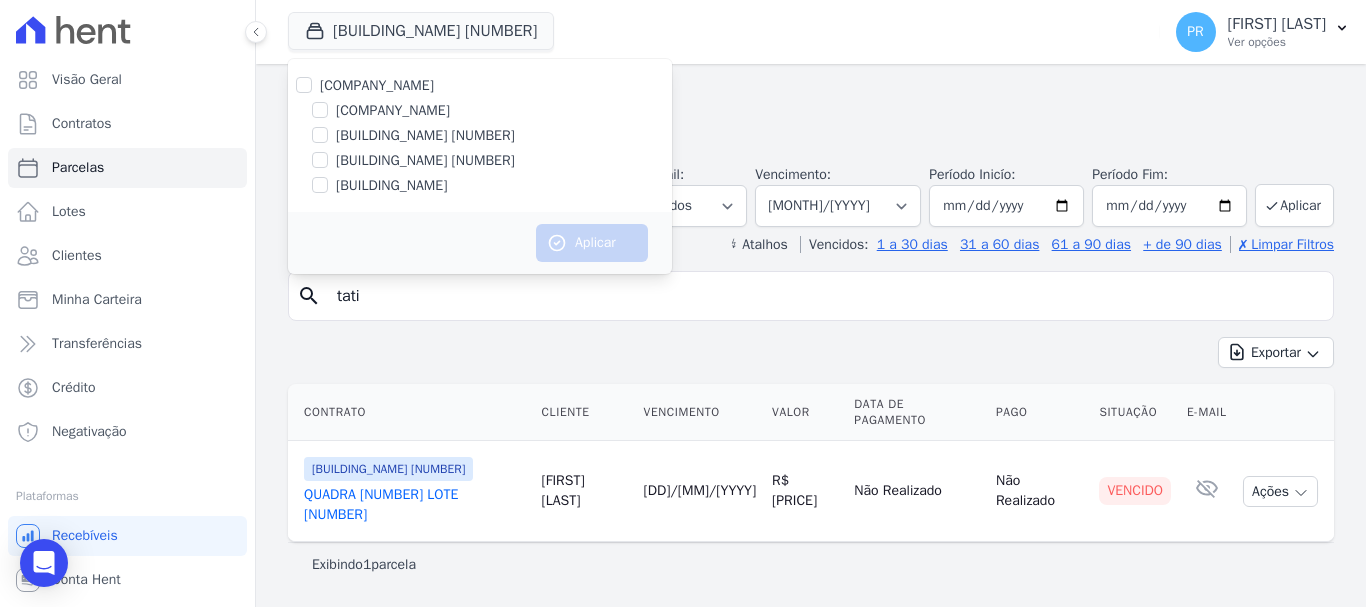 click on "[BUILDING_NAME]" at bounding box center [391, 185] 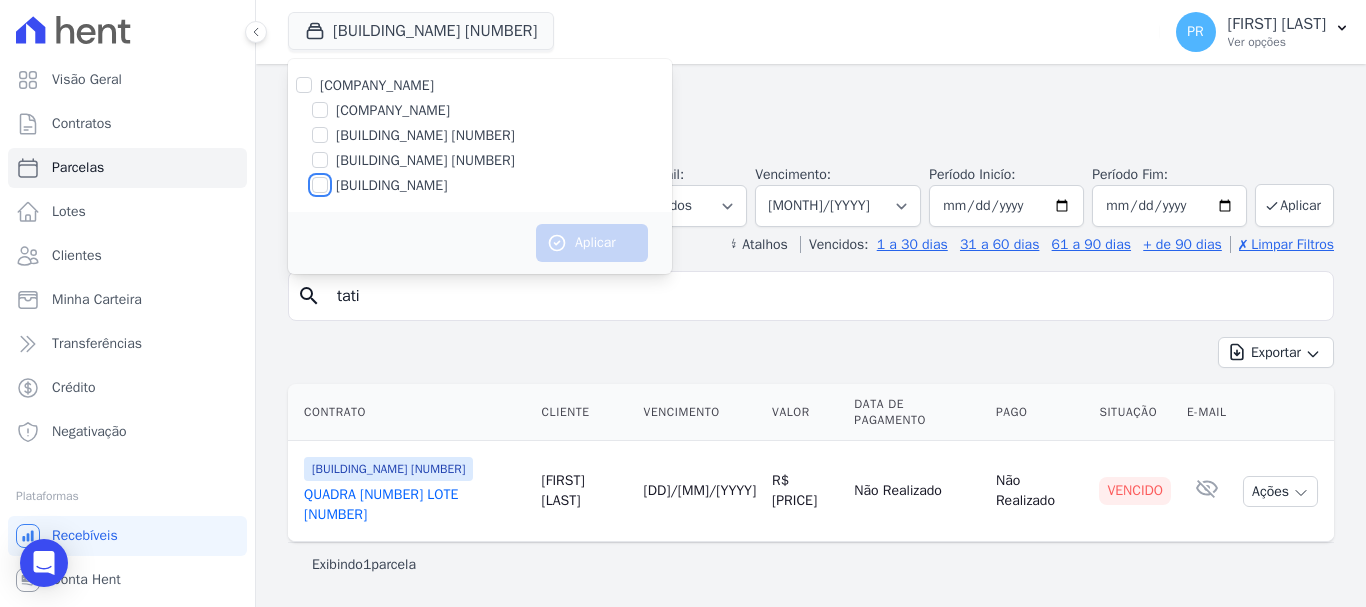 click on "[BUILDING_NAME]" at bounding box center [320, 185] 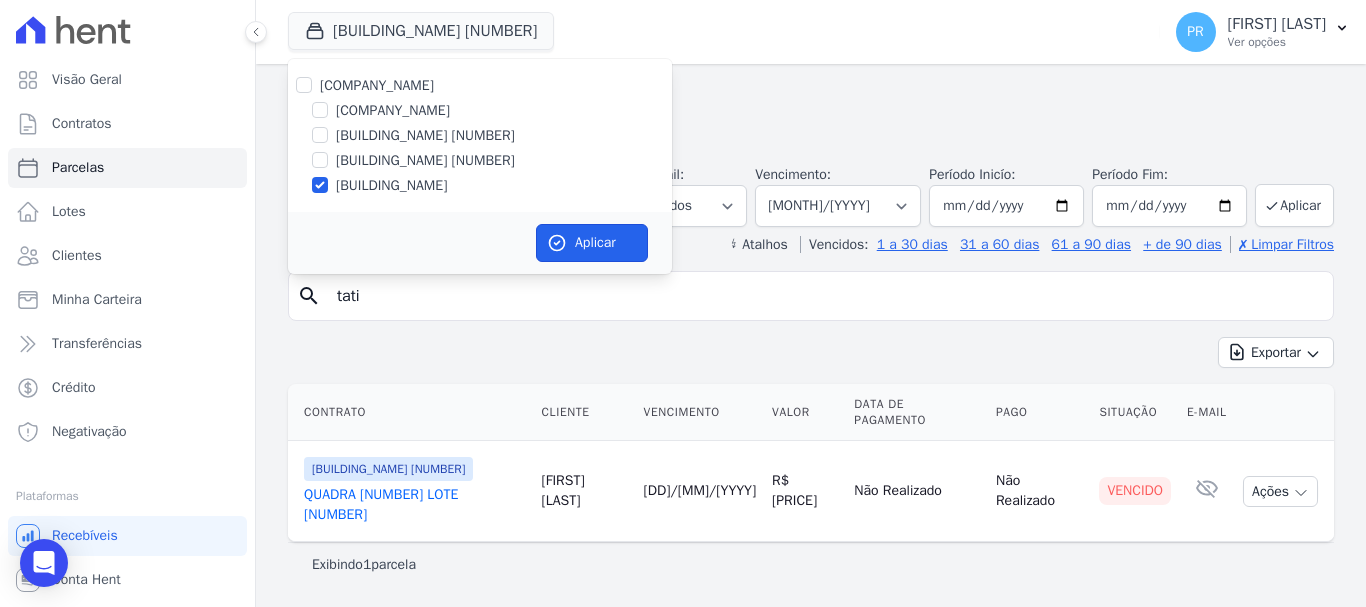 drag, startPoint x: 551, startPoint y: 235, endPoint x: 863, endPoint y: 242, distance: 312.07852 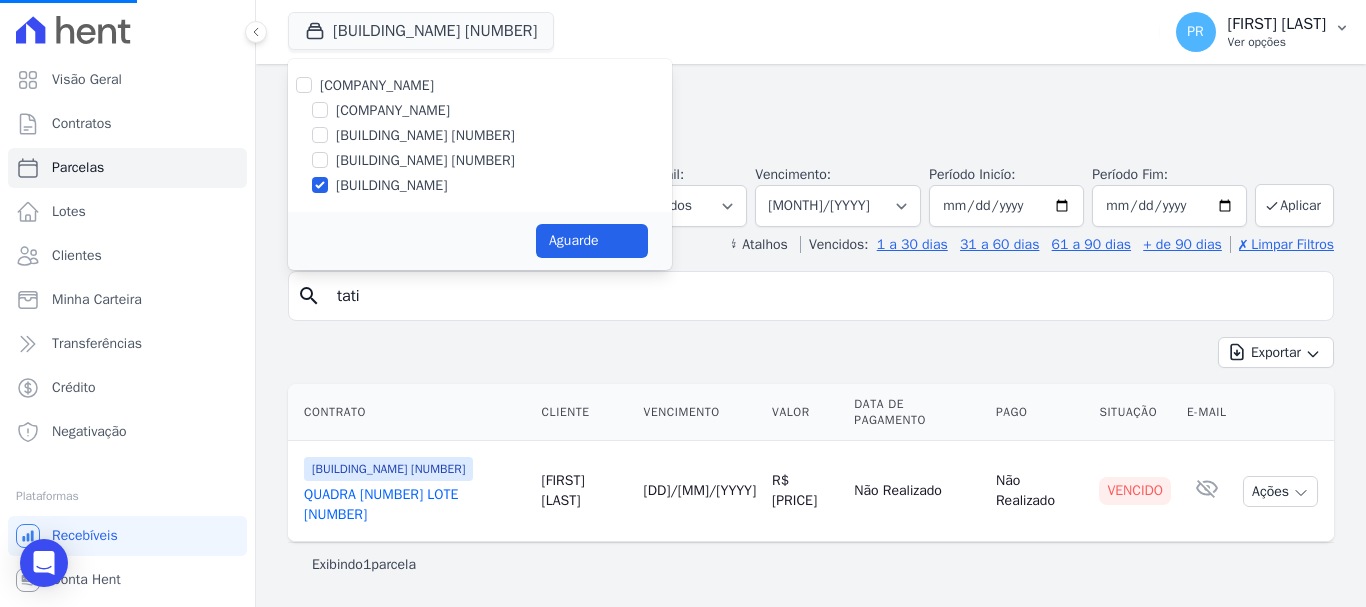 click on "PR
[FIRST] [LAST]
Ver opções" at bounding box center (1263, 32) 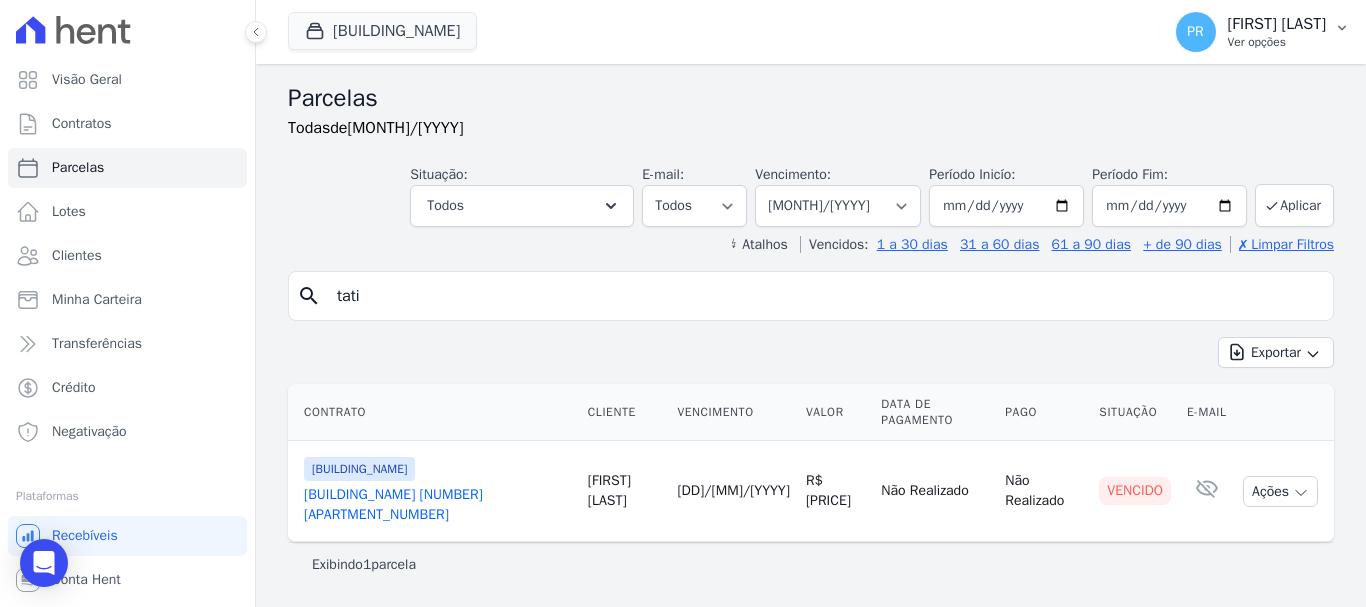 click on "[FIRST] [LAST]" at bounding box center [1277, 24] 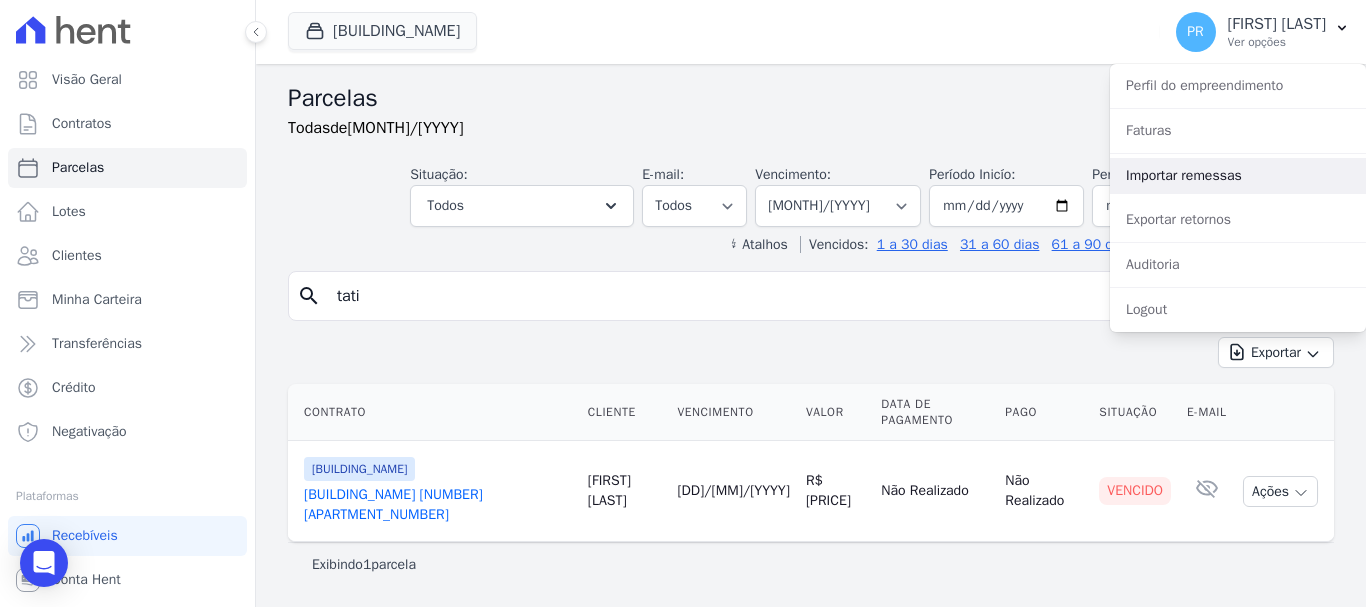 click on "Importar remessas" at bounding box center [1238, 176] 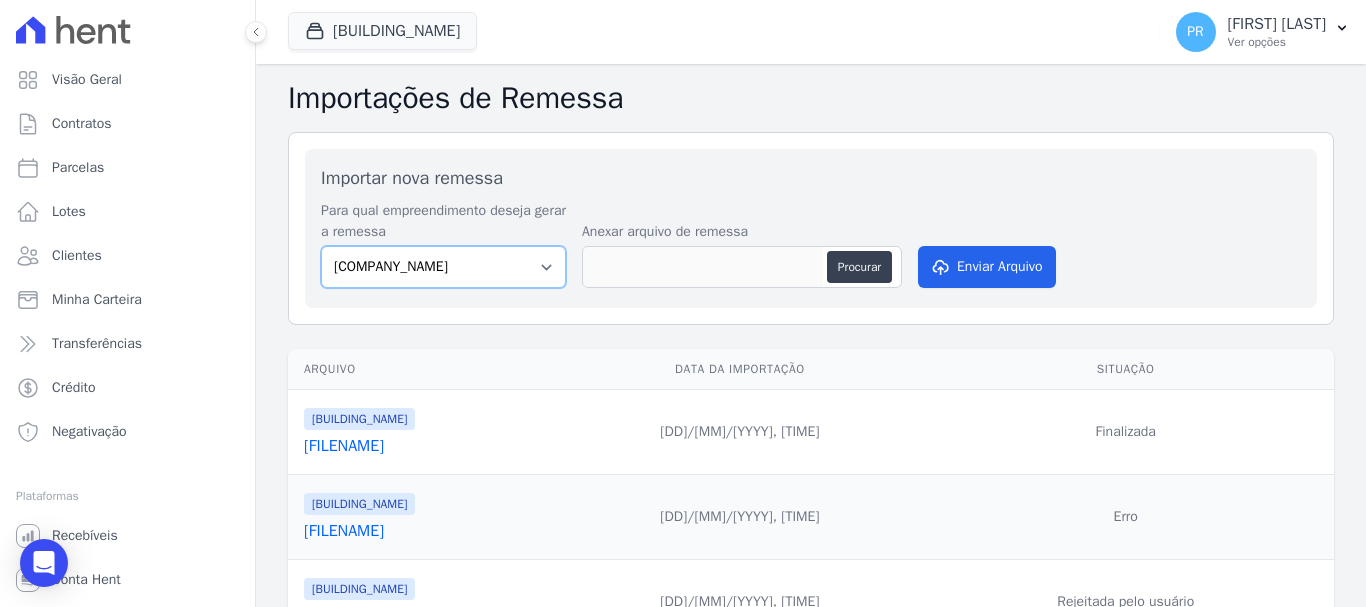 click on "[COMPANY_NAME]
[BUILDING_NAME] [NUMBER]
[BUILDING_NAME] [NUMBER]
[BUILDING_NAME]" at bounding box center (443, 267) 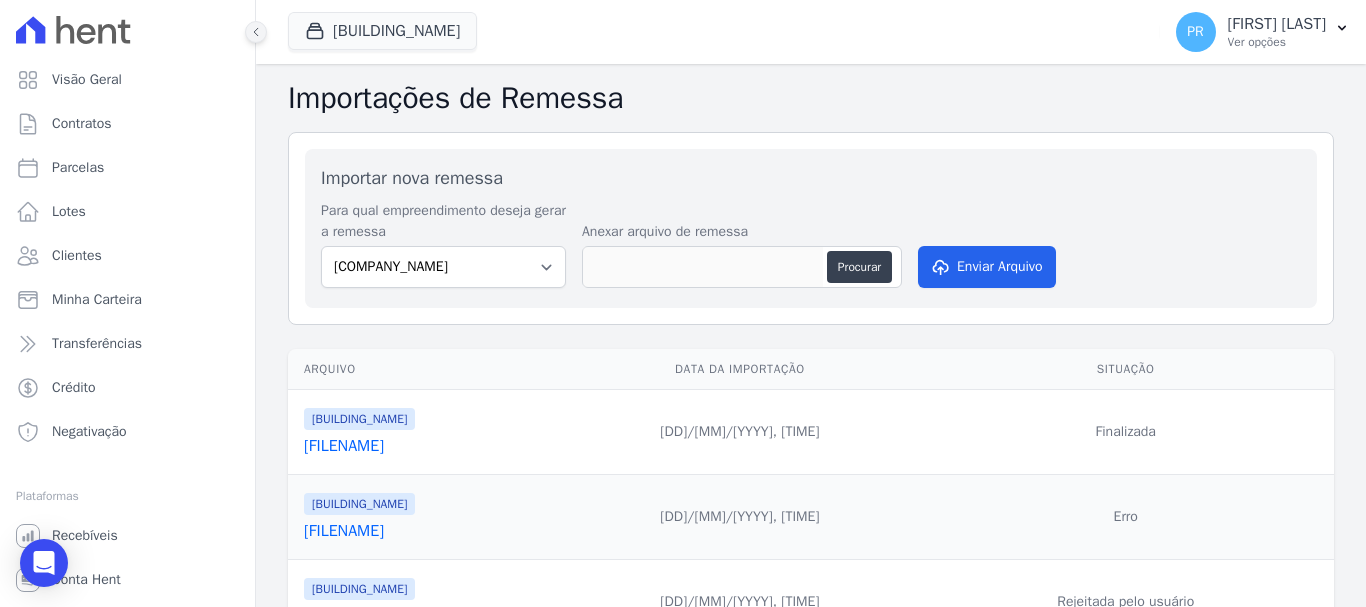 click at bounding box center [256, 32] 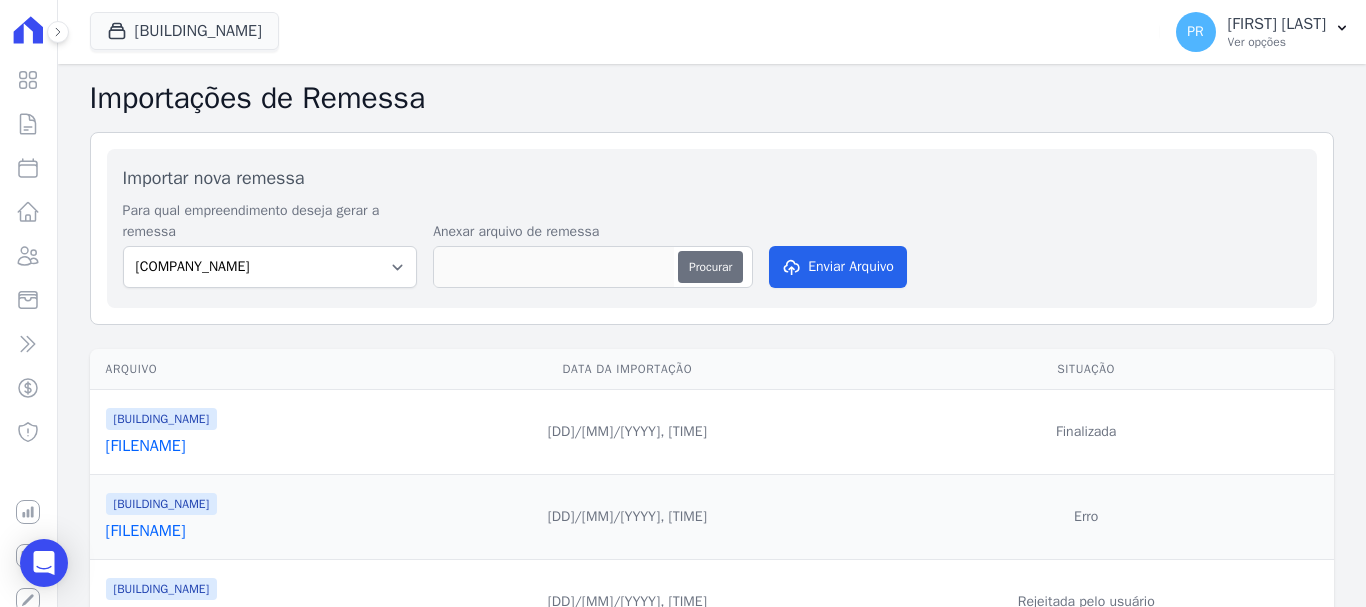 click on "Procurar" at bounding box center [710, 267] 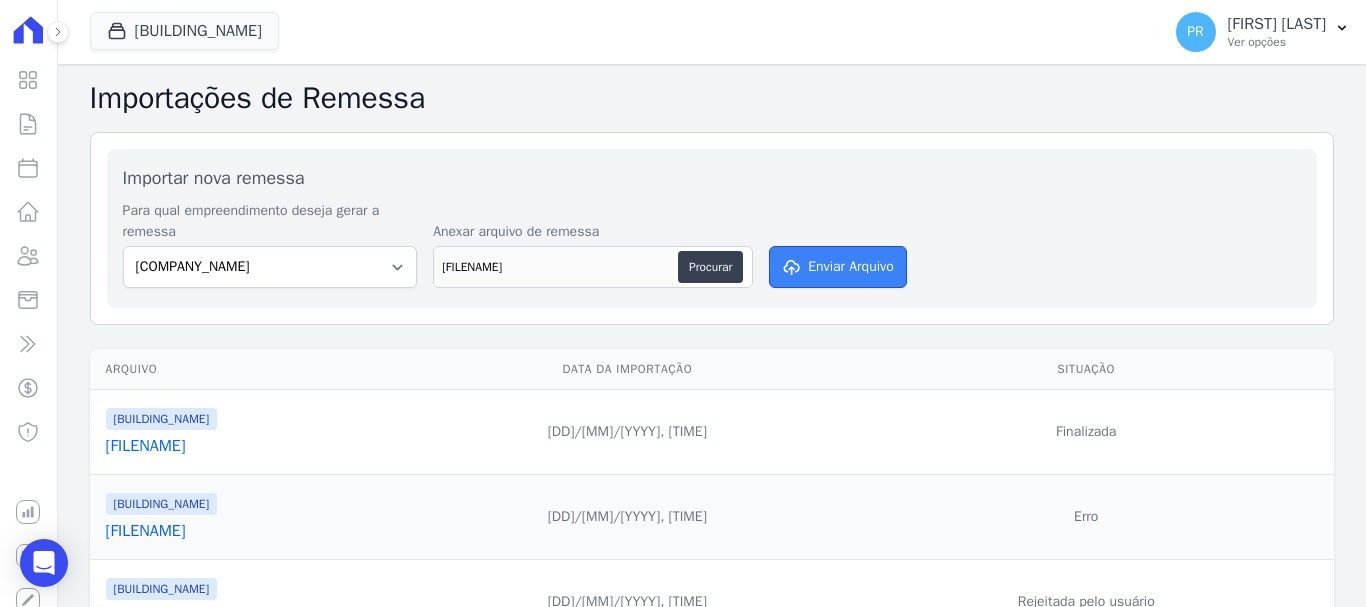 click on "Enviar Arquivo" at bounding box center (838, 267) 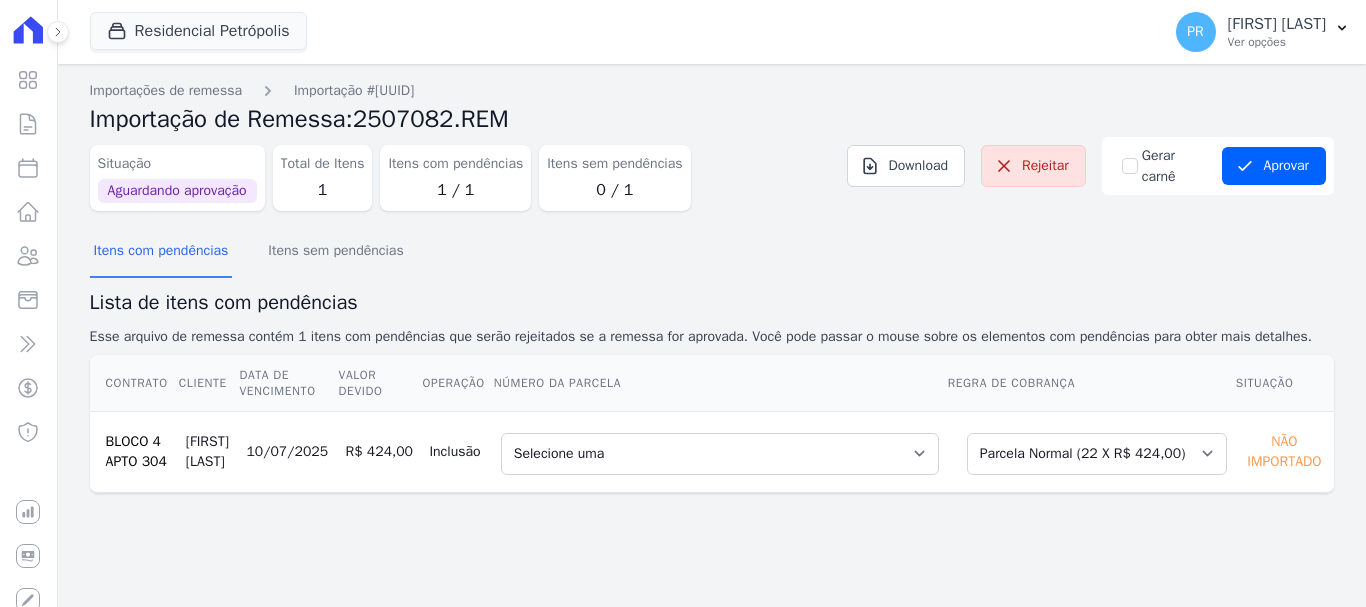 scroll, scrollTop: 0, scrollLeft: 0, axis: both 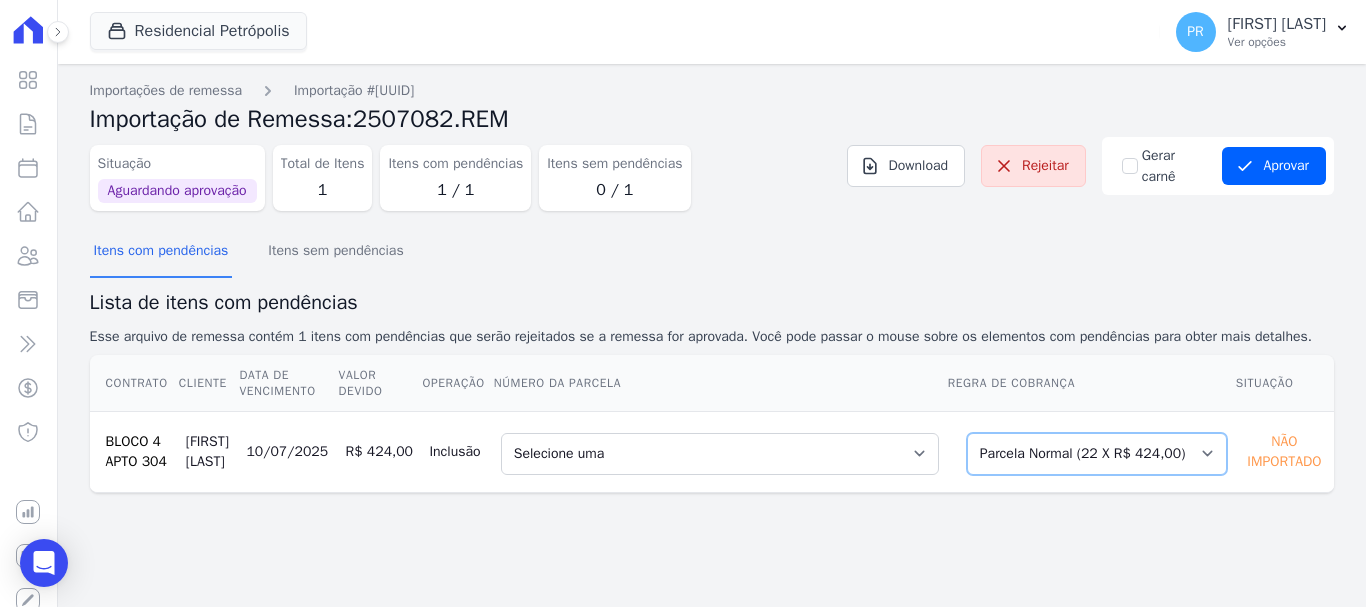 click on "Selecione uma
Nova Parcela Avulsa
Parcela Avulsa Existente
Parcela Normal (22 X R$ 424,00)" at bounding box center [1097, 454] 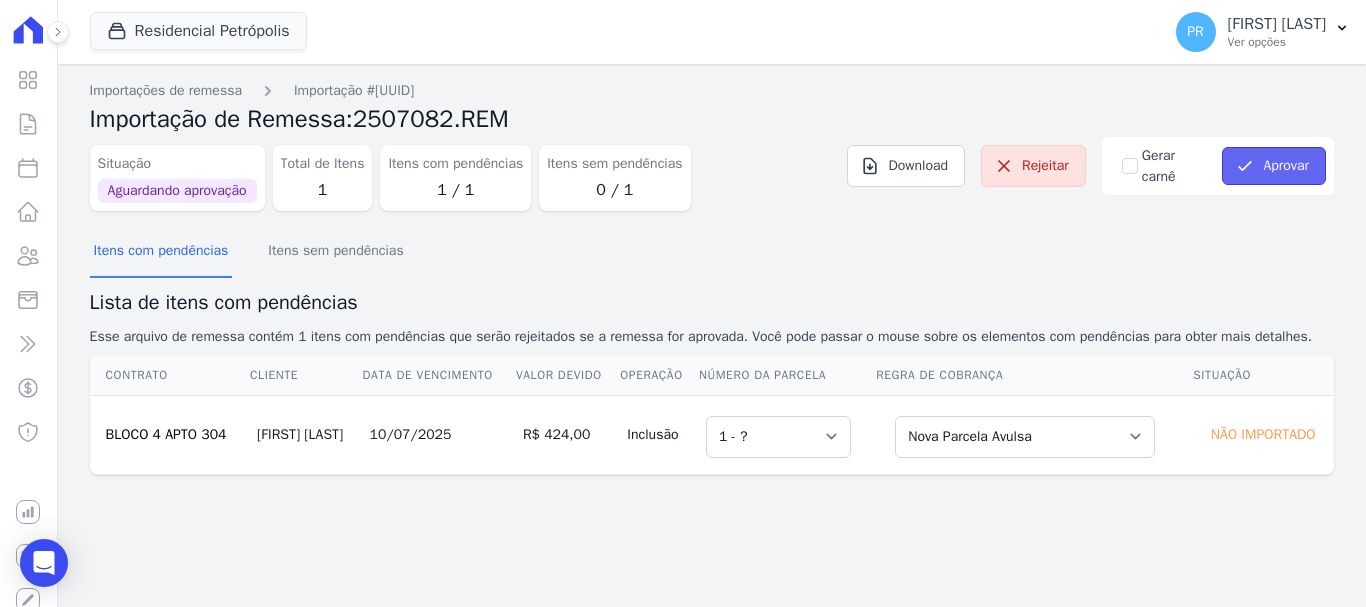 click on "Aprovar" at bounding box center [1274, 166] 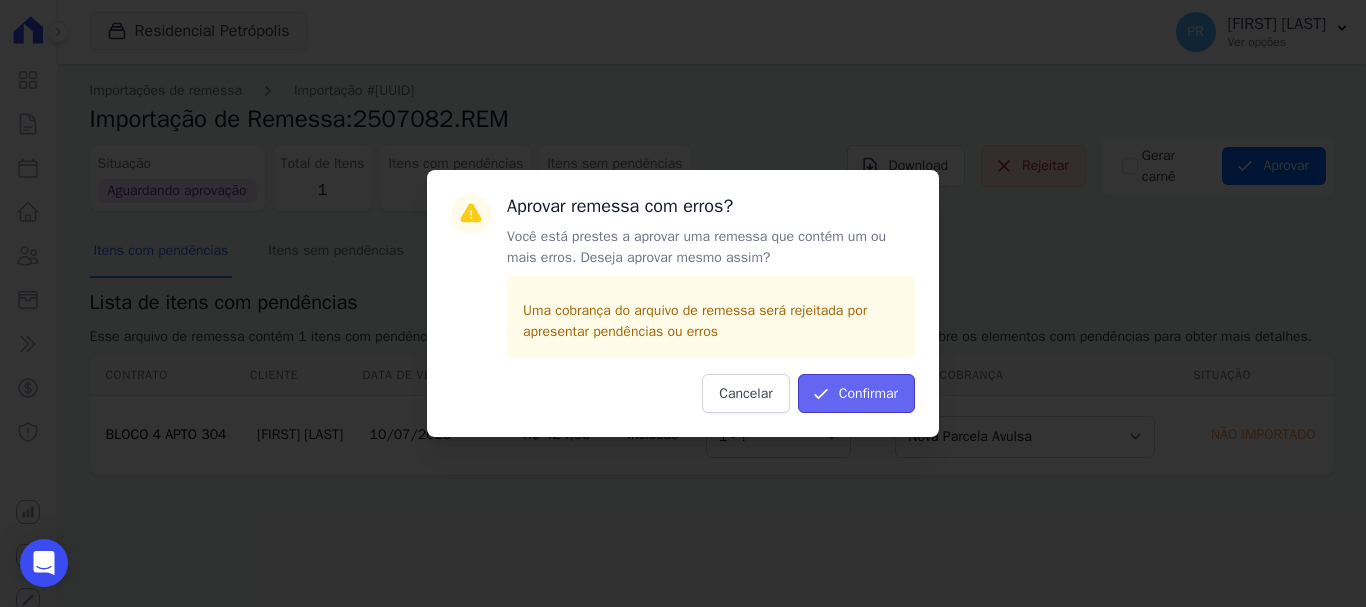 click on "Confirmar" at bounding box center [856, 393] 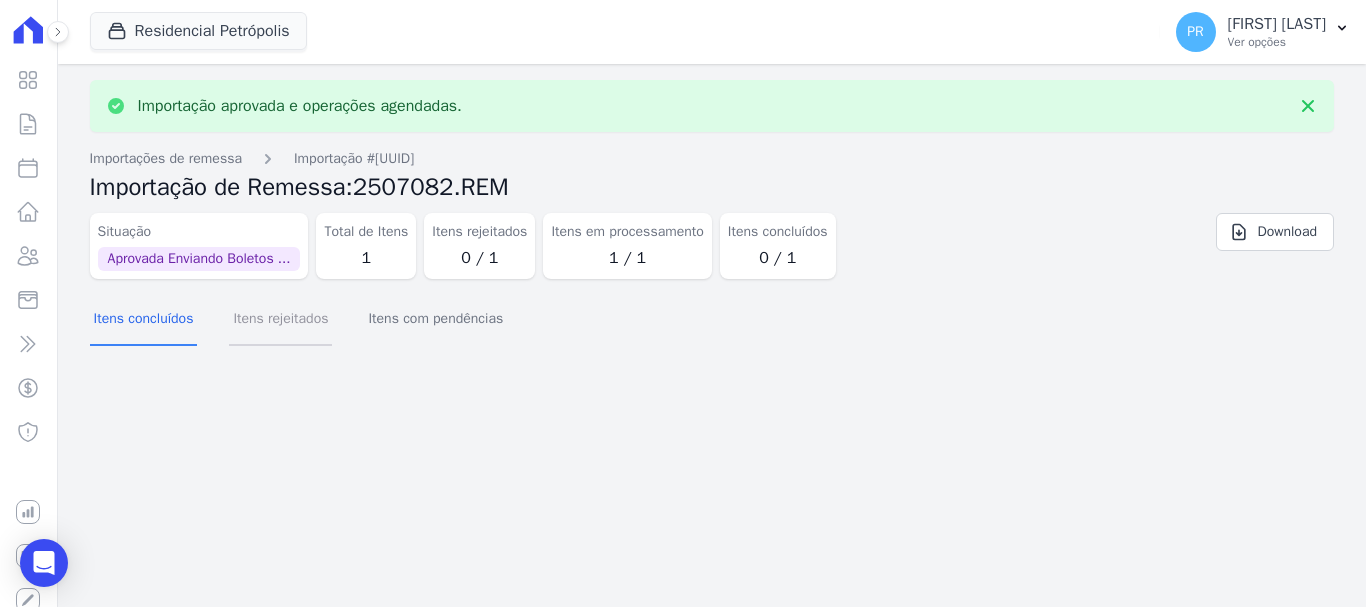 click on "Itens rejeitados" at bounding box center (280, 320) 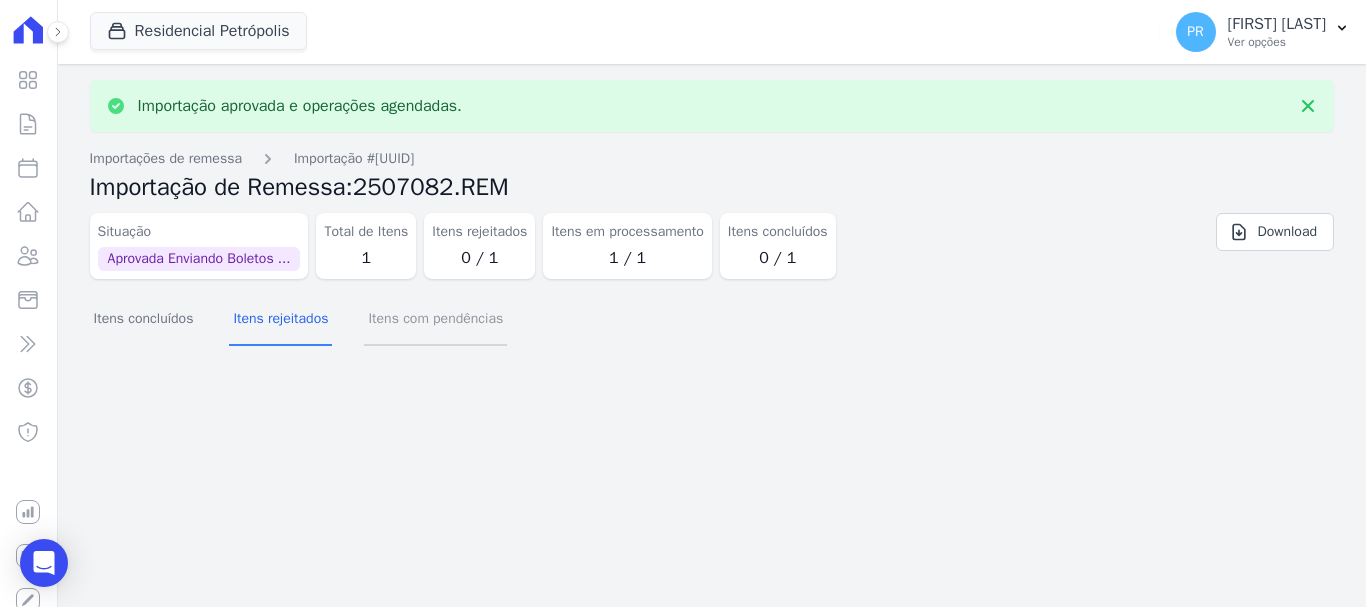click on "Itens com pendências" at bounding box center (435, 320) 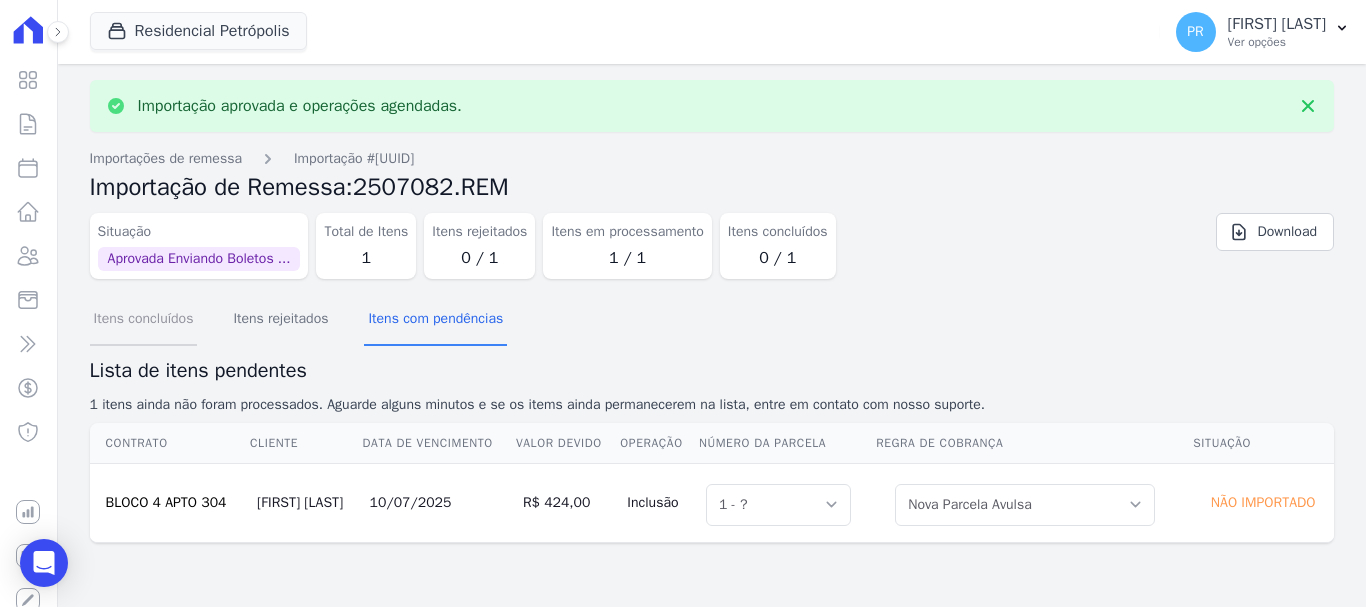 click on "Itens concluídos" at bounding box center [144, 320] 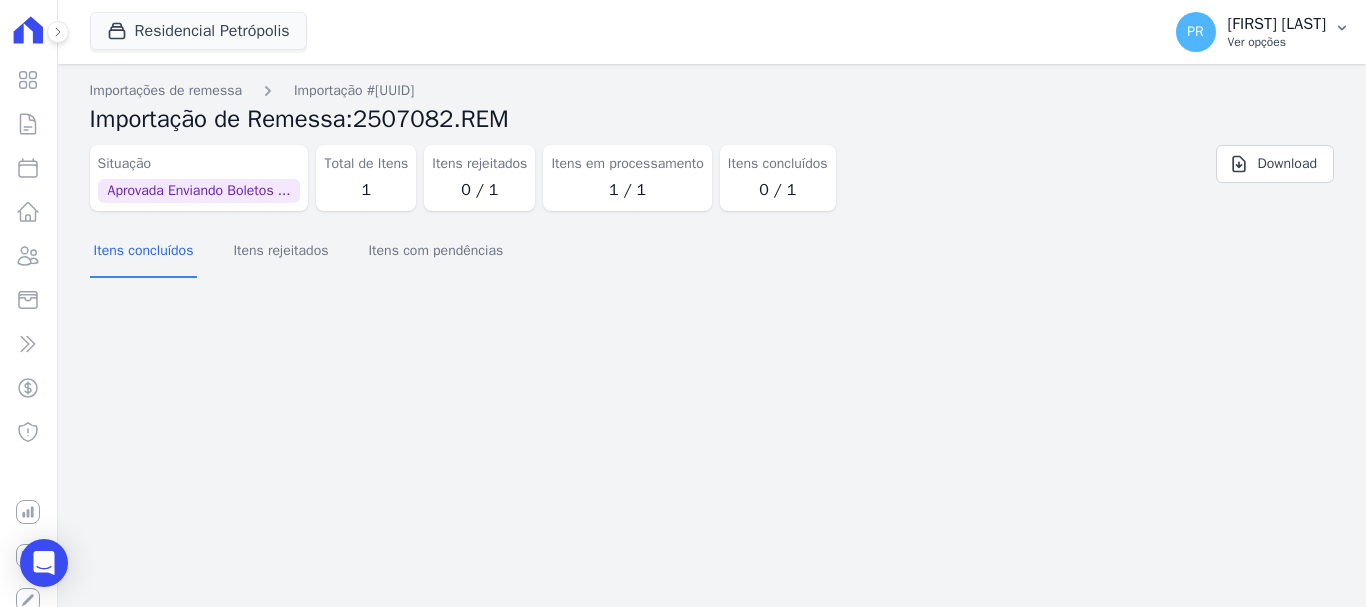 click on "[FIRST] [LAST]" at bounding box center [1277, 24] 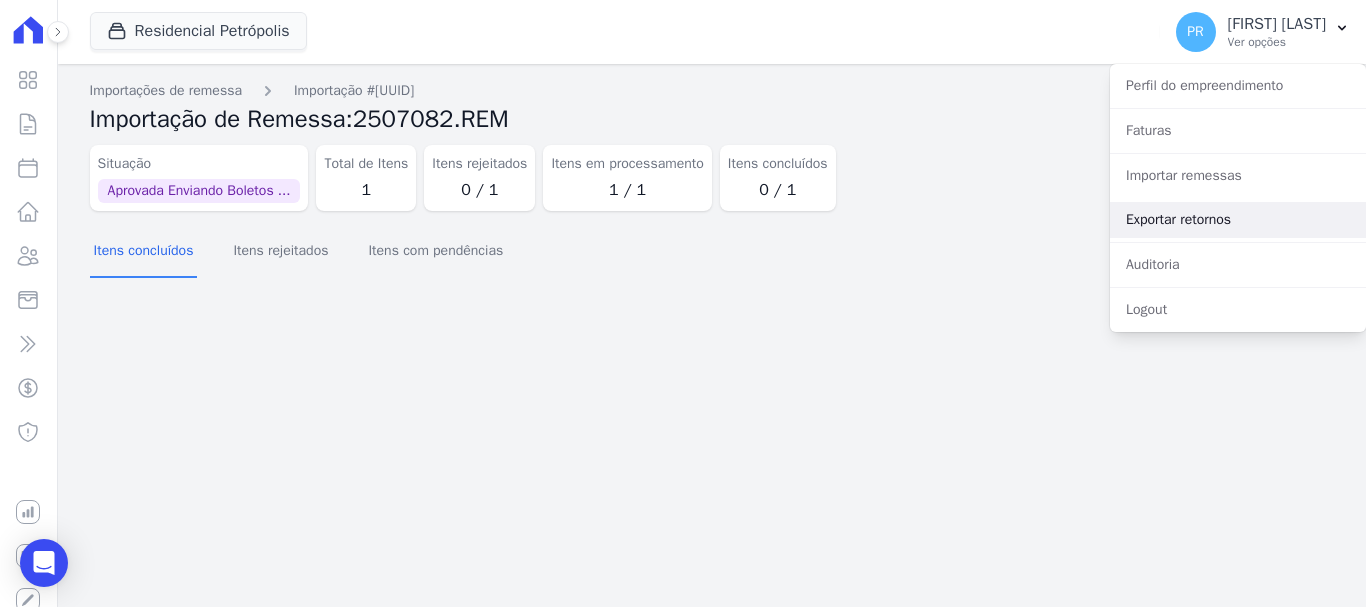 click on "Exportar retornos" at bounding box center (1238, 220) 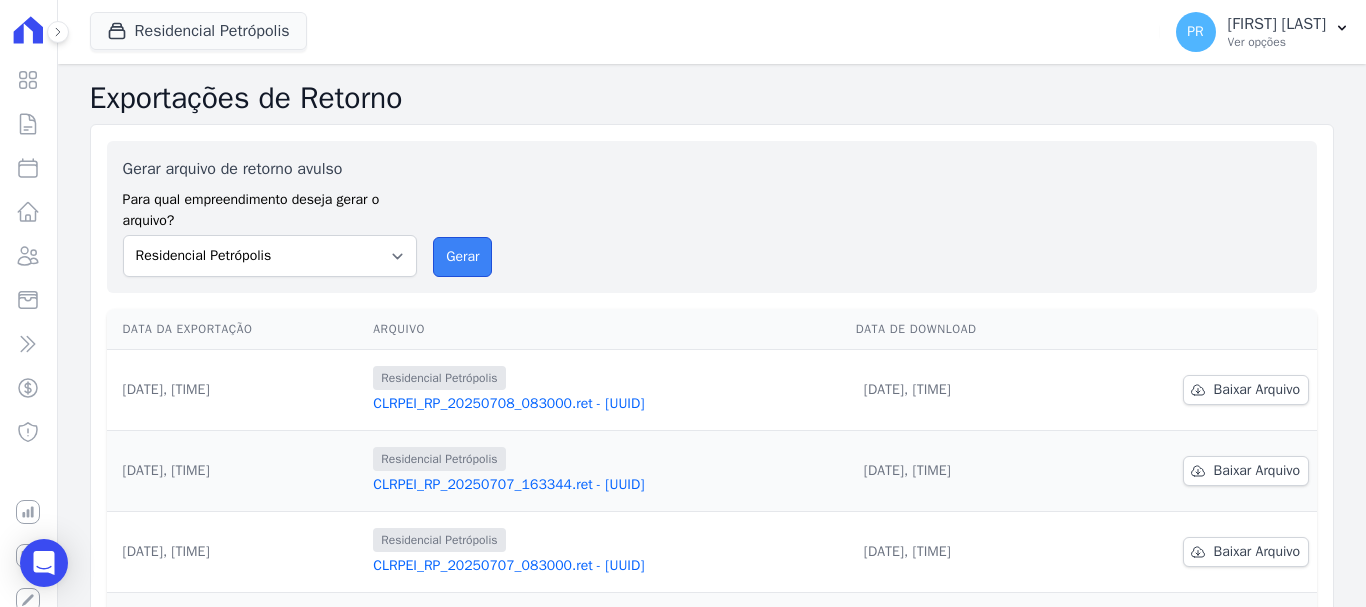 click on "Gerar" at bounding box center (462, 257) 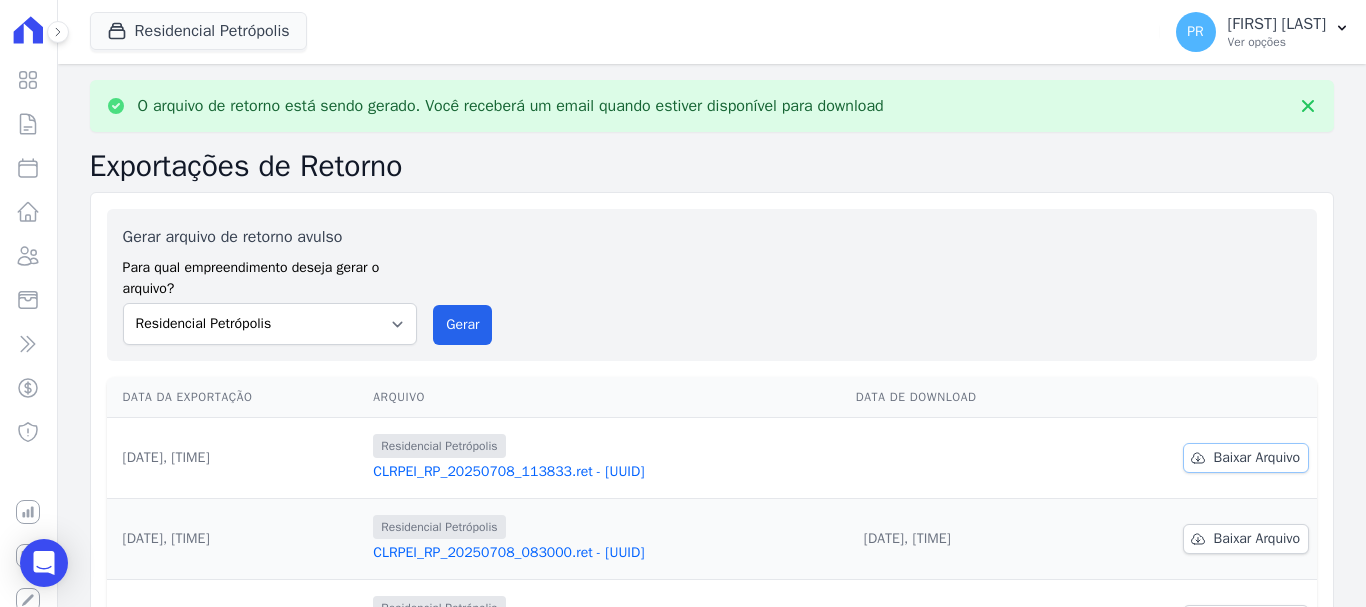 click on "Baixar Arquivo" at bounding box center (1257, 458) 